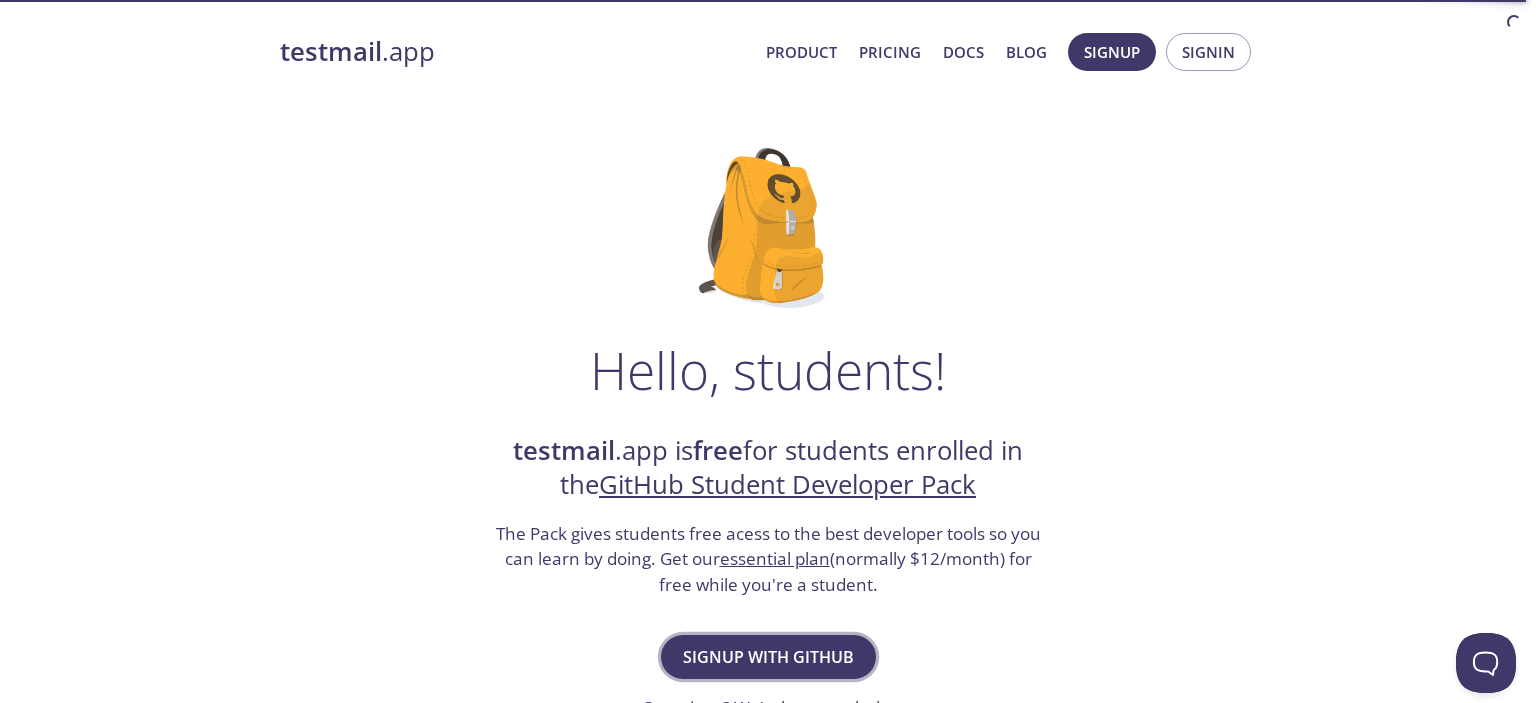 scroll, scrollTop: 0, scrollLeft: 0, axis: both 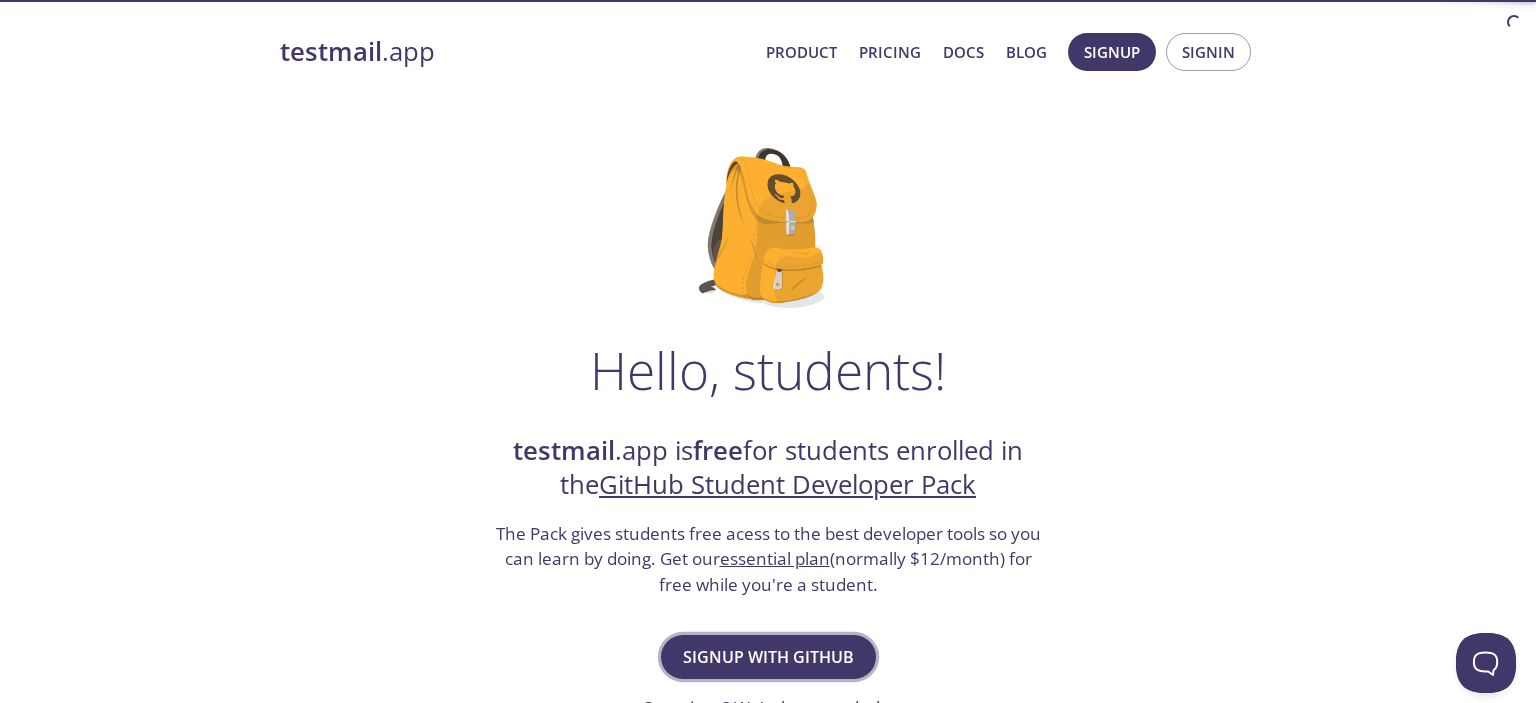 click on "Signup with GitHub" at bounding box center [768, 657] 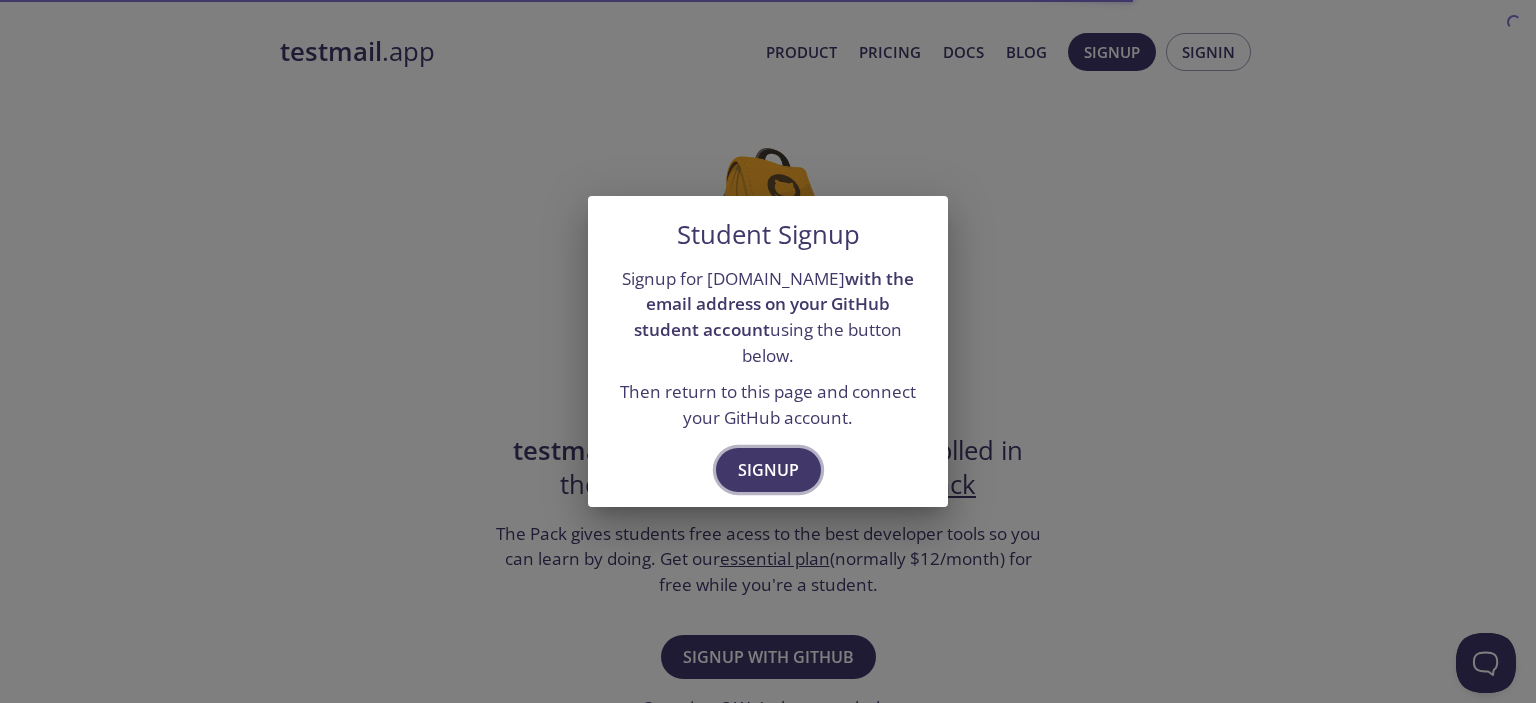 click on "Signup" at bounding box center (768, 470) 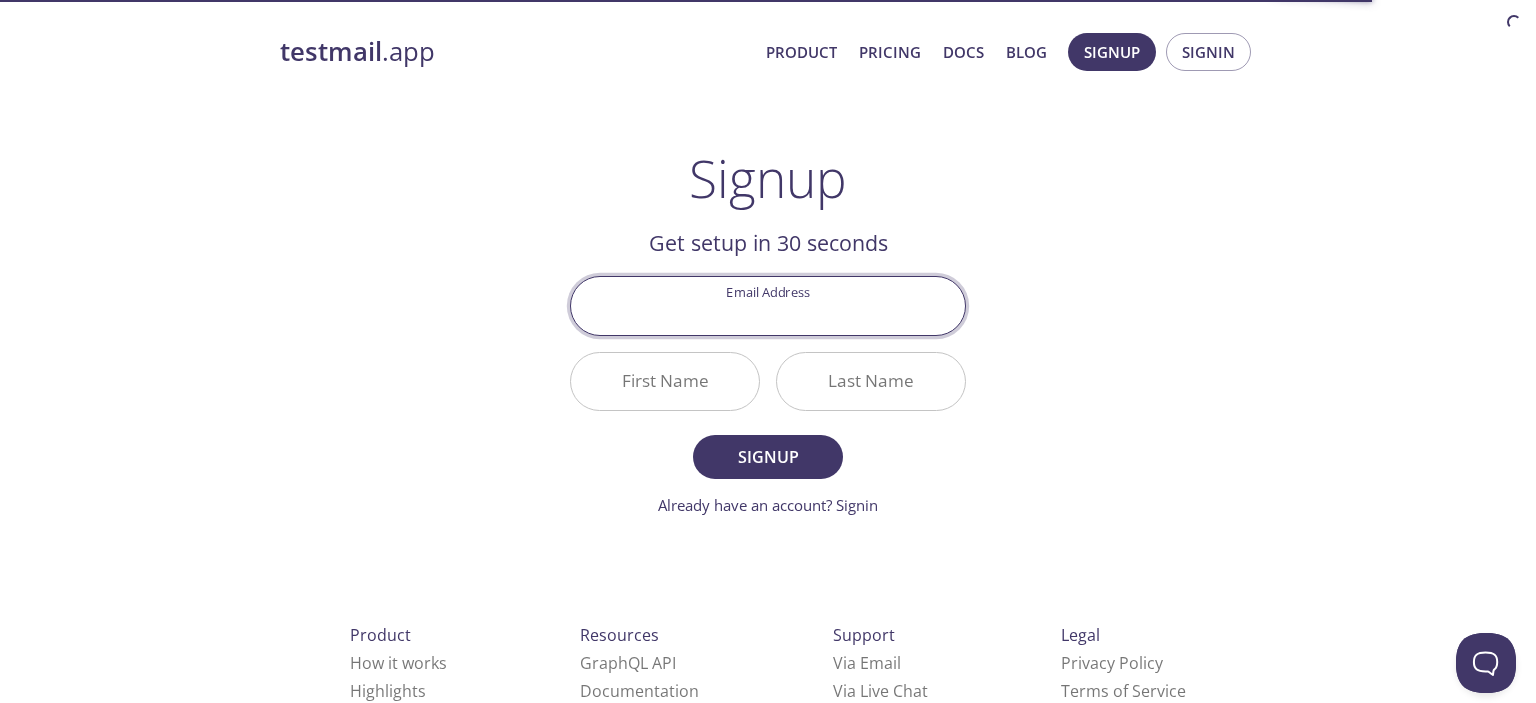 click on "Email Address" at bounding box center (768, 305) 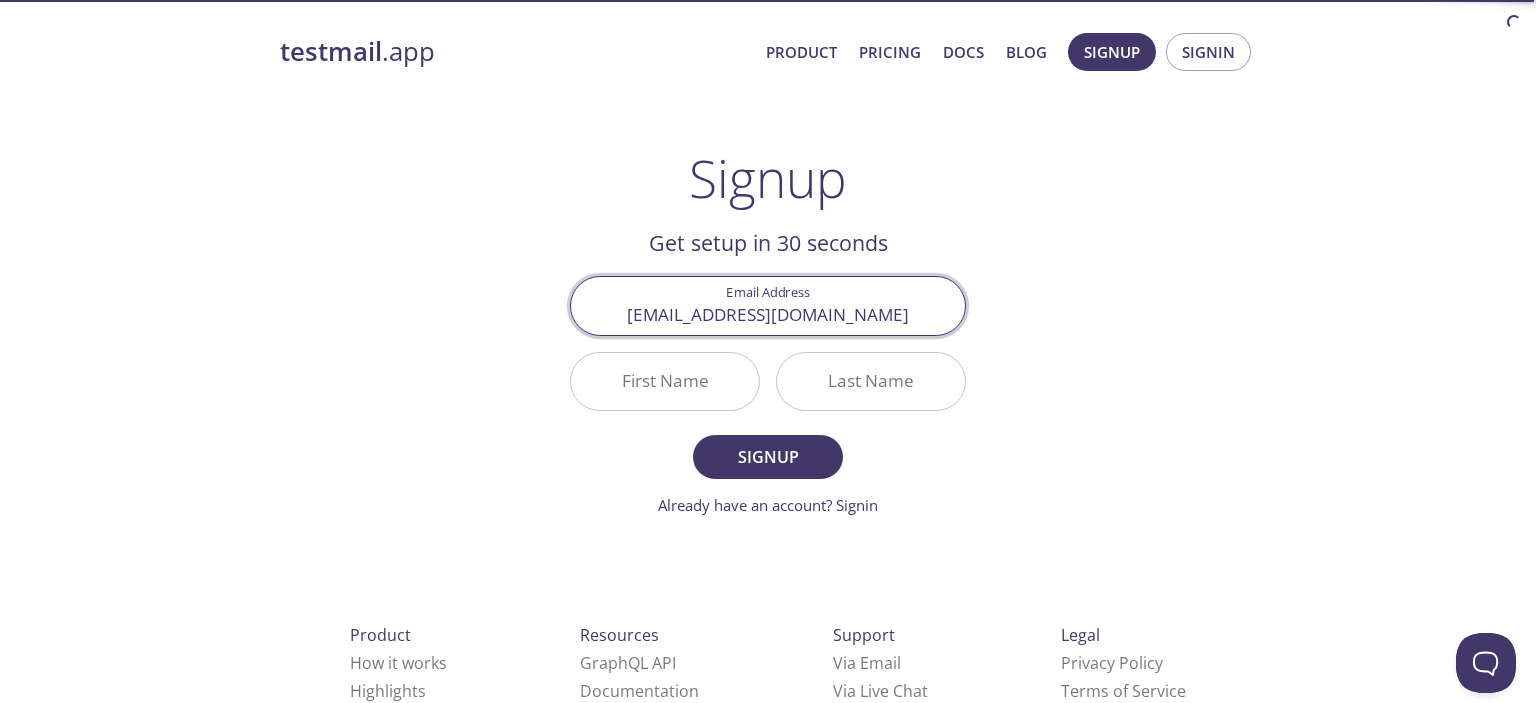 type on "[EMAIL_ADDRESS][DOMAIN_NAME]" 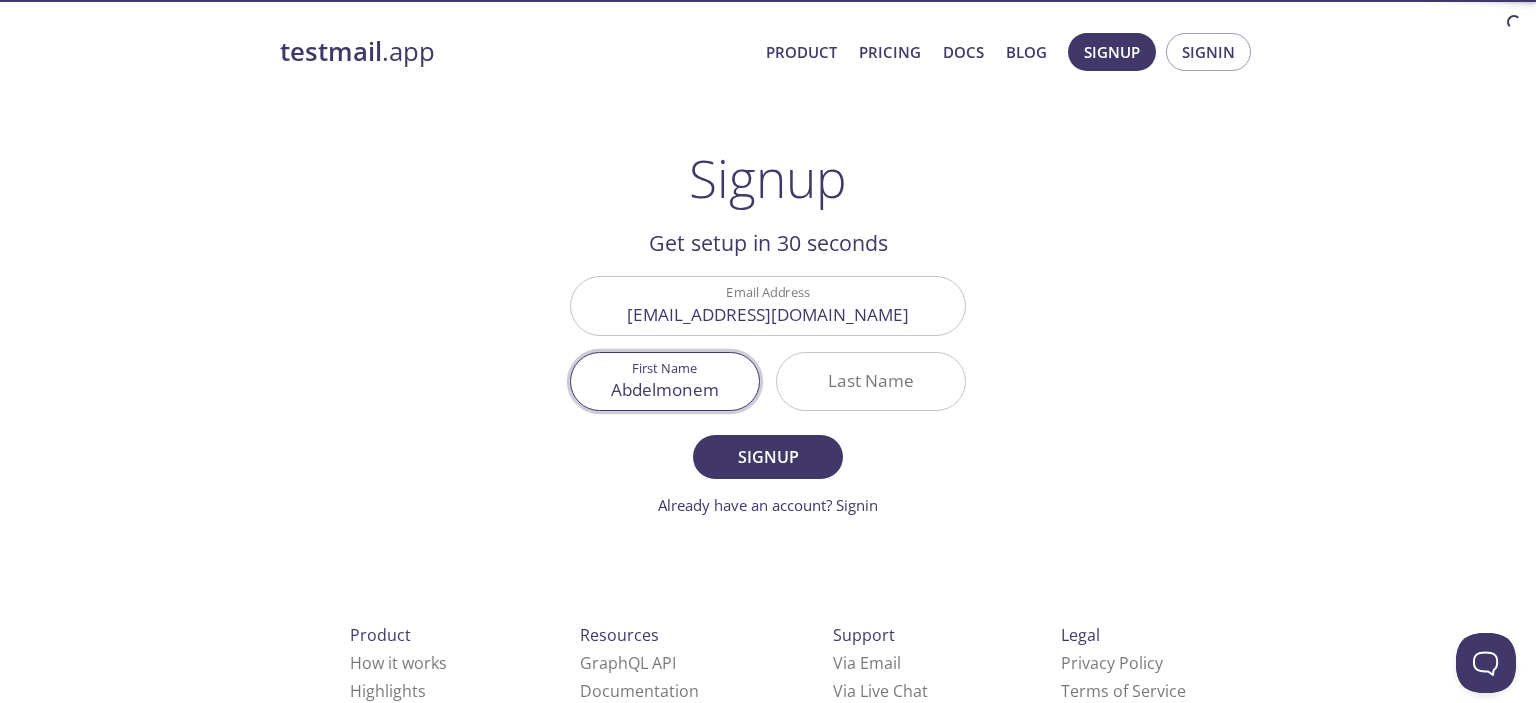 type on "Abdelmonem" 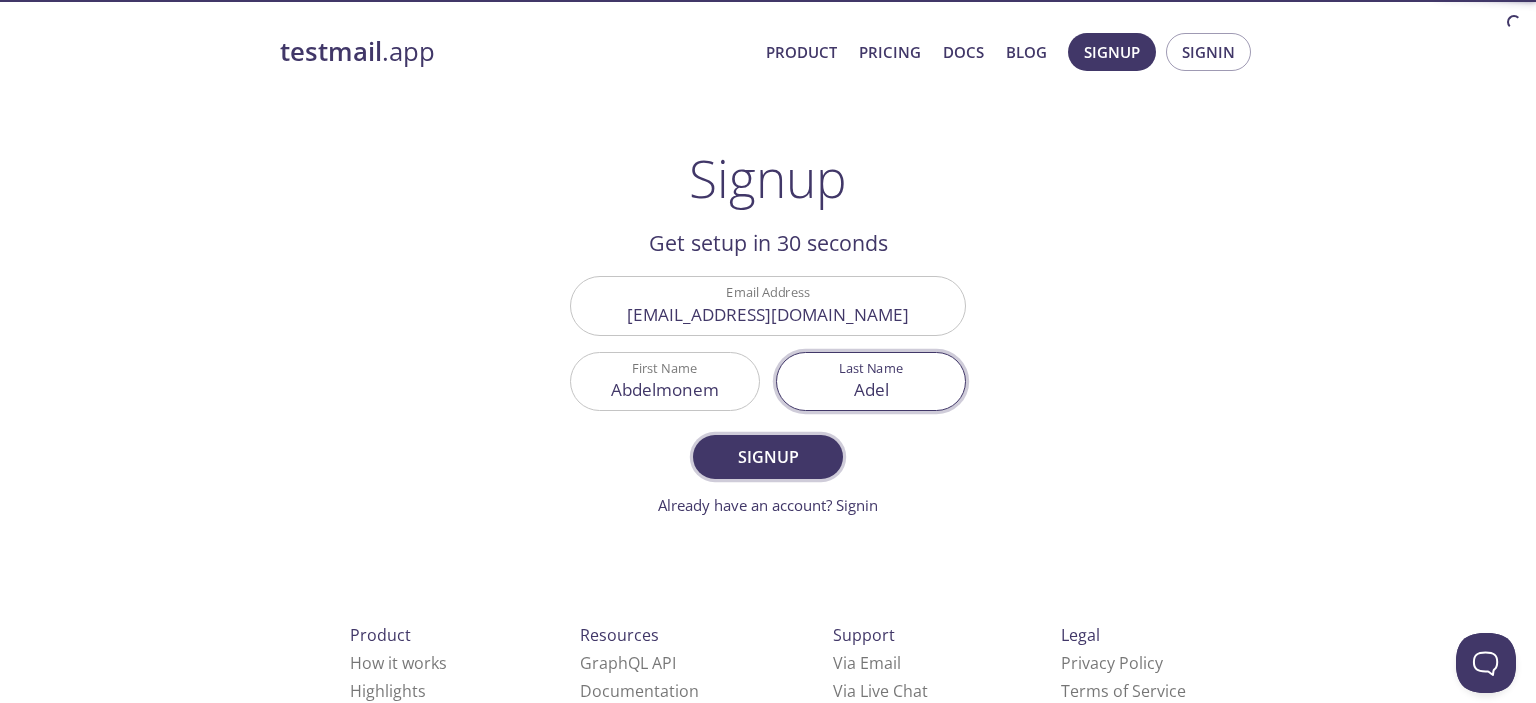 type on "Adel" 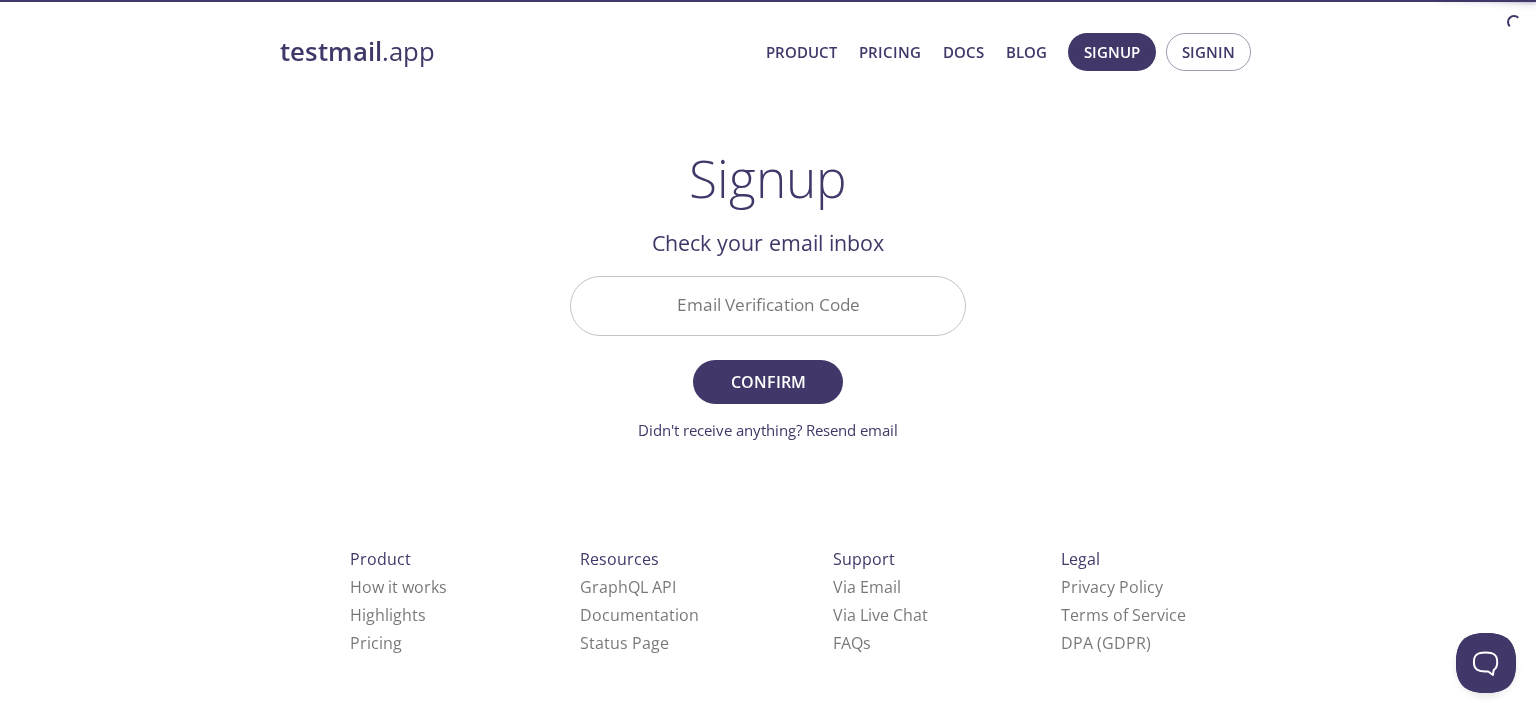 click on "Email Verification Code" at bounding box center [768, 305] 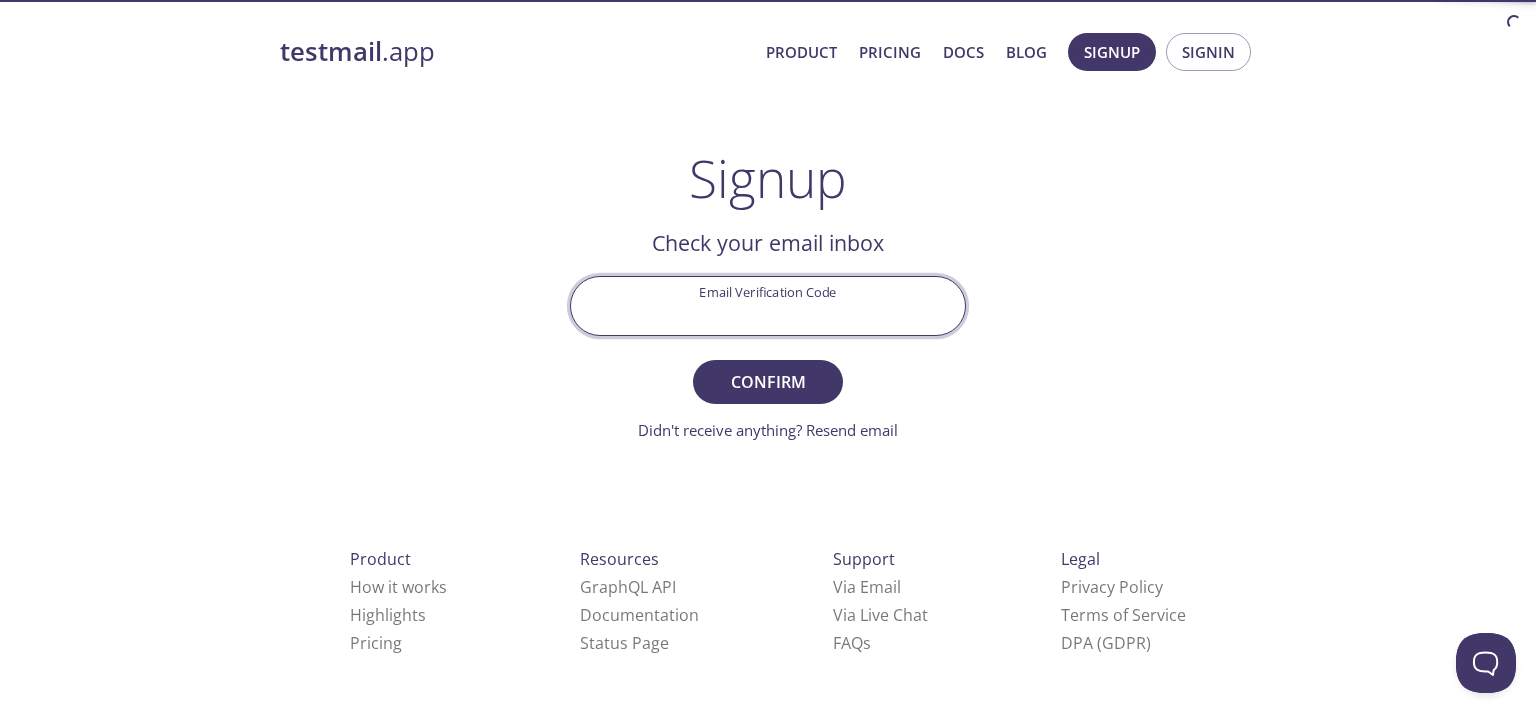 click on "Email Verification Code" at bounding box center [768, 305] 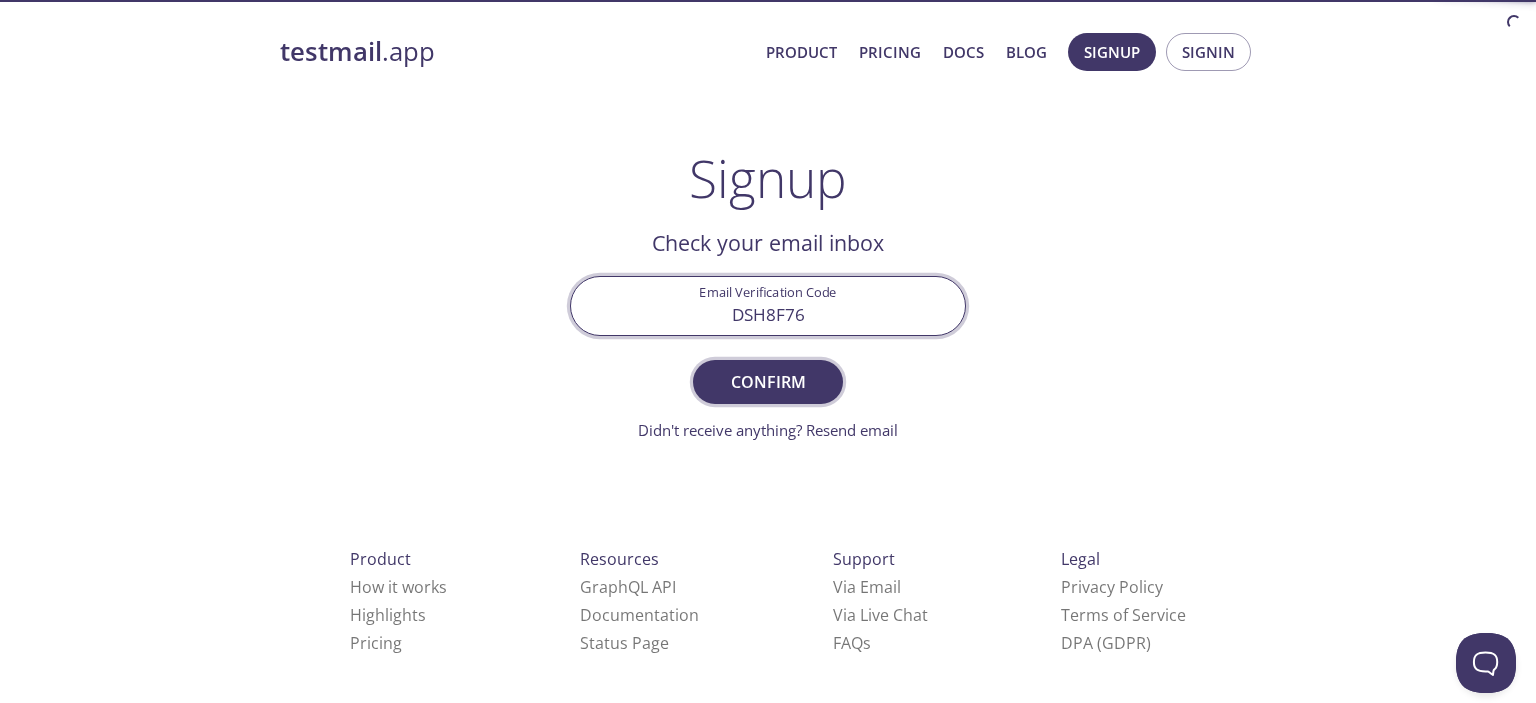 type on "DSH8F76" 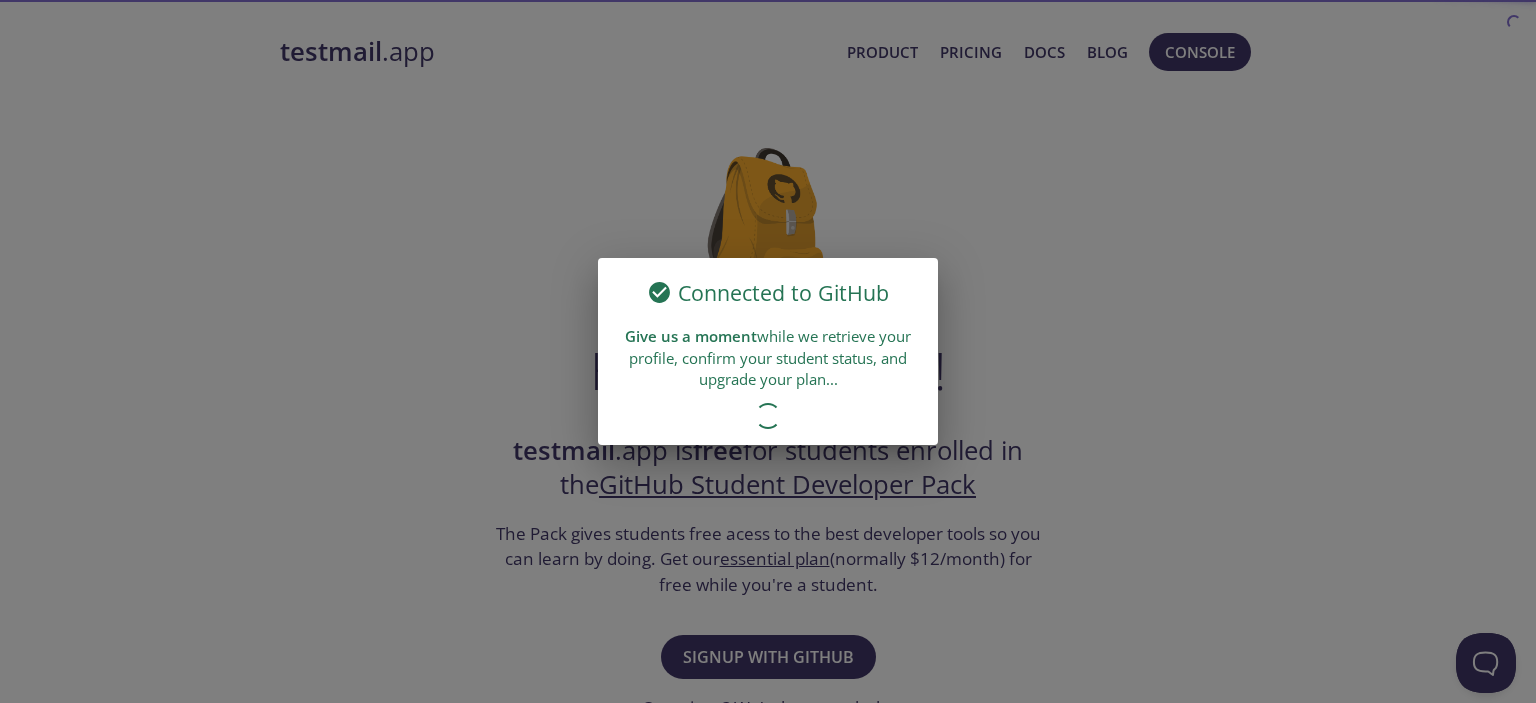 scroll, scrollTop: 0, scrollLeft: 0, axis: both 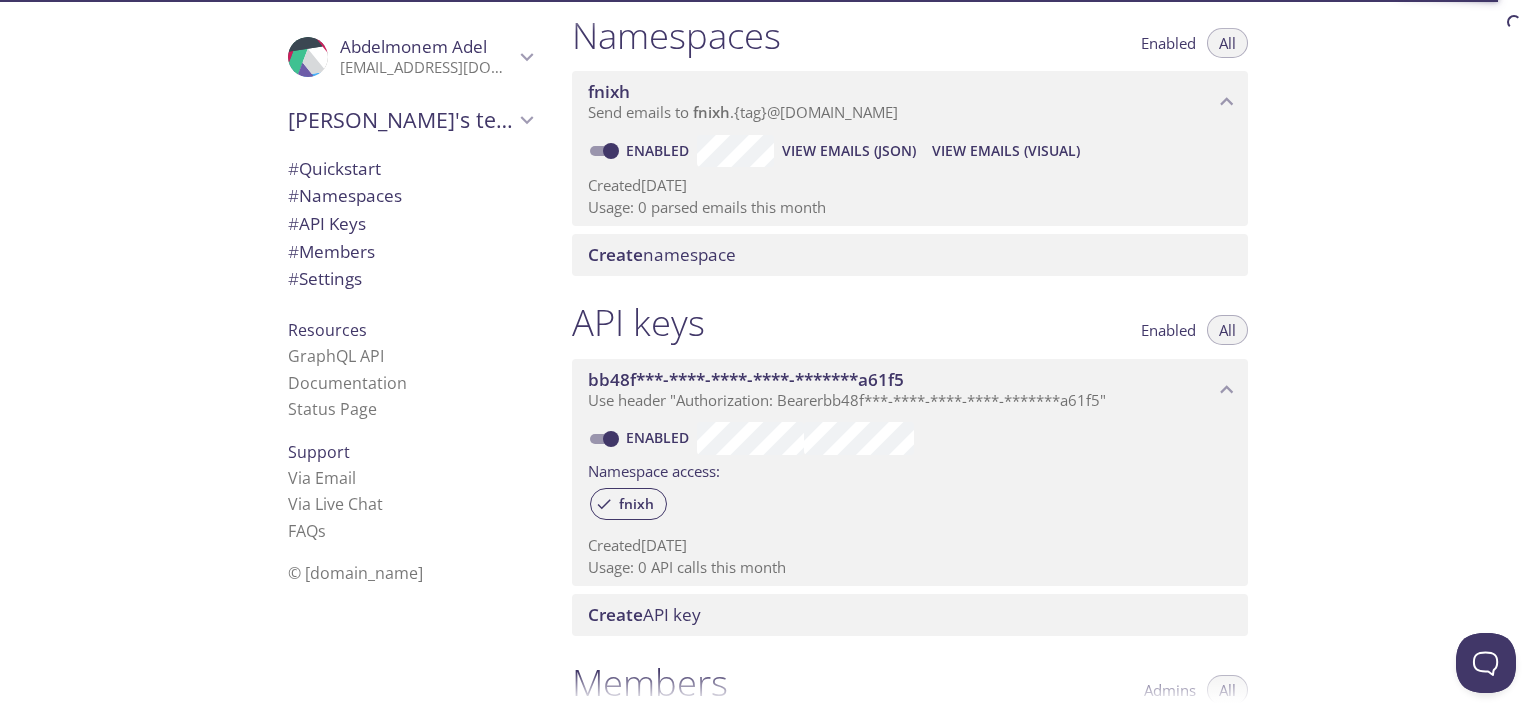 click on "Send emails to   fnixh . {tag} @[DOMAIN_NAME]" at bounding box center (901, 113) 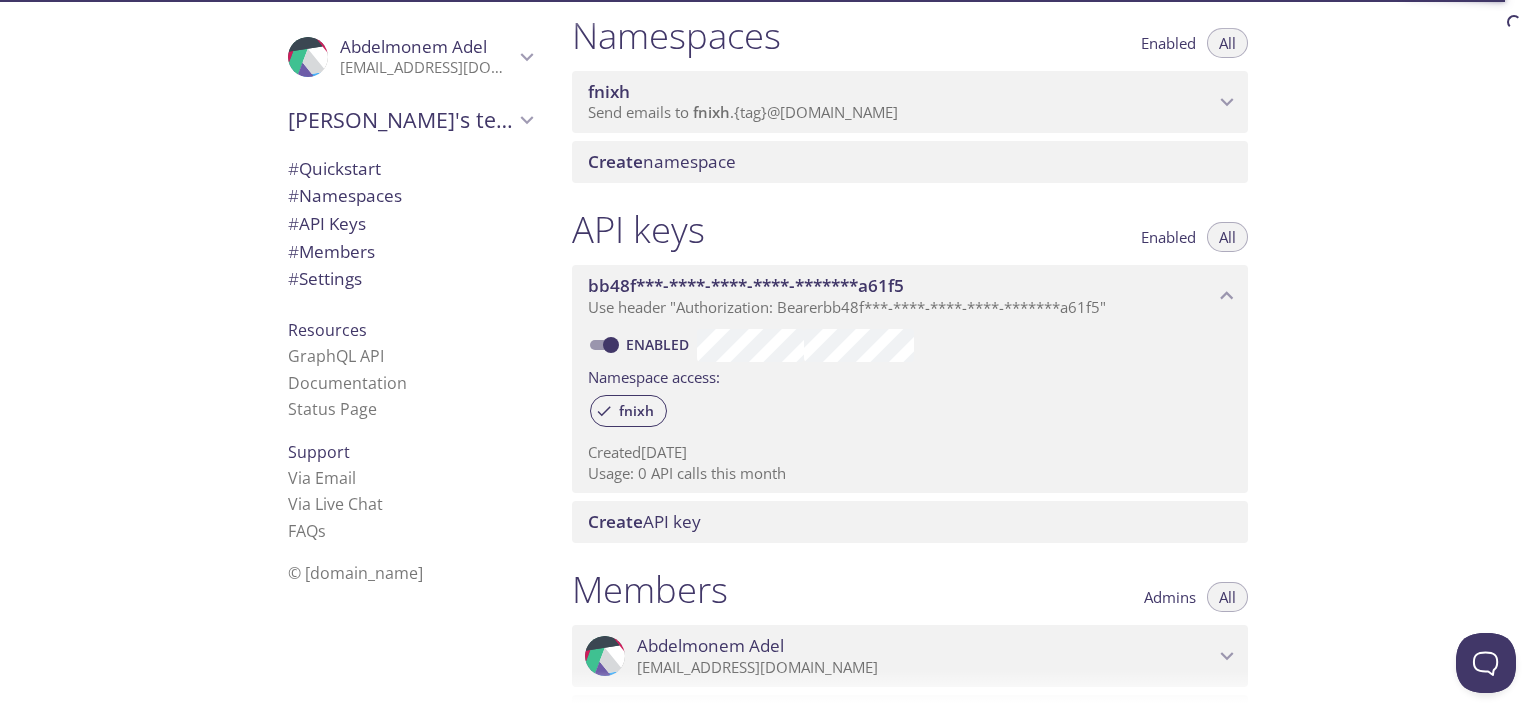 click on "Send emails to   fnixh . {tag} @[DOMAIN_NAME]" at bounding box center (901, 113) 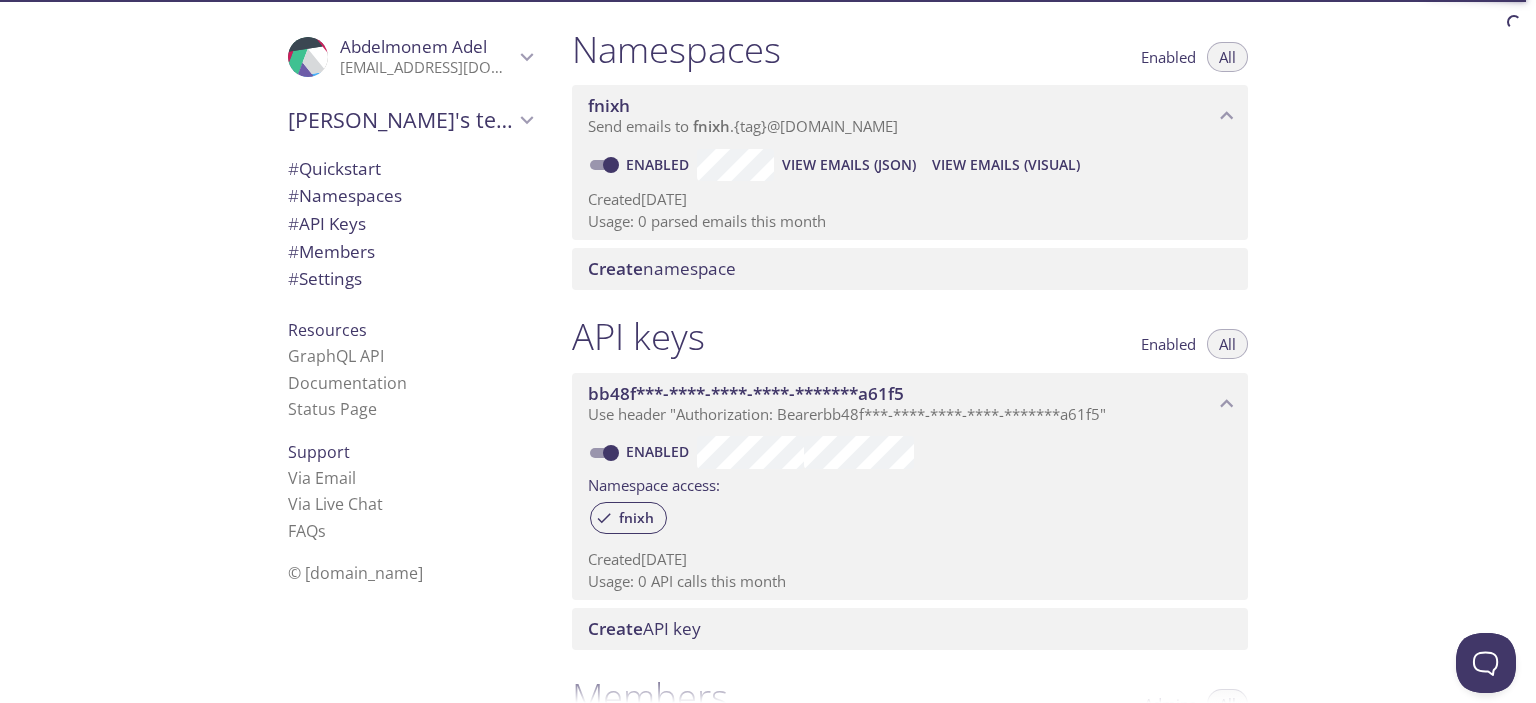 scroll, scrollTop: 0, scrollLeft: 0, axis: both 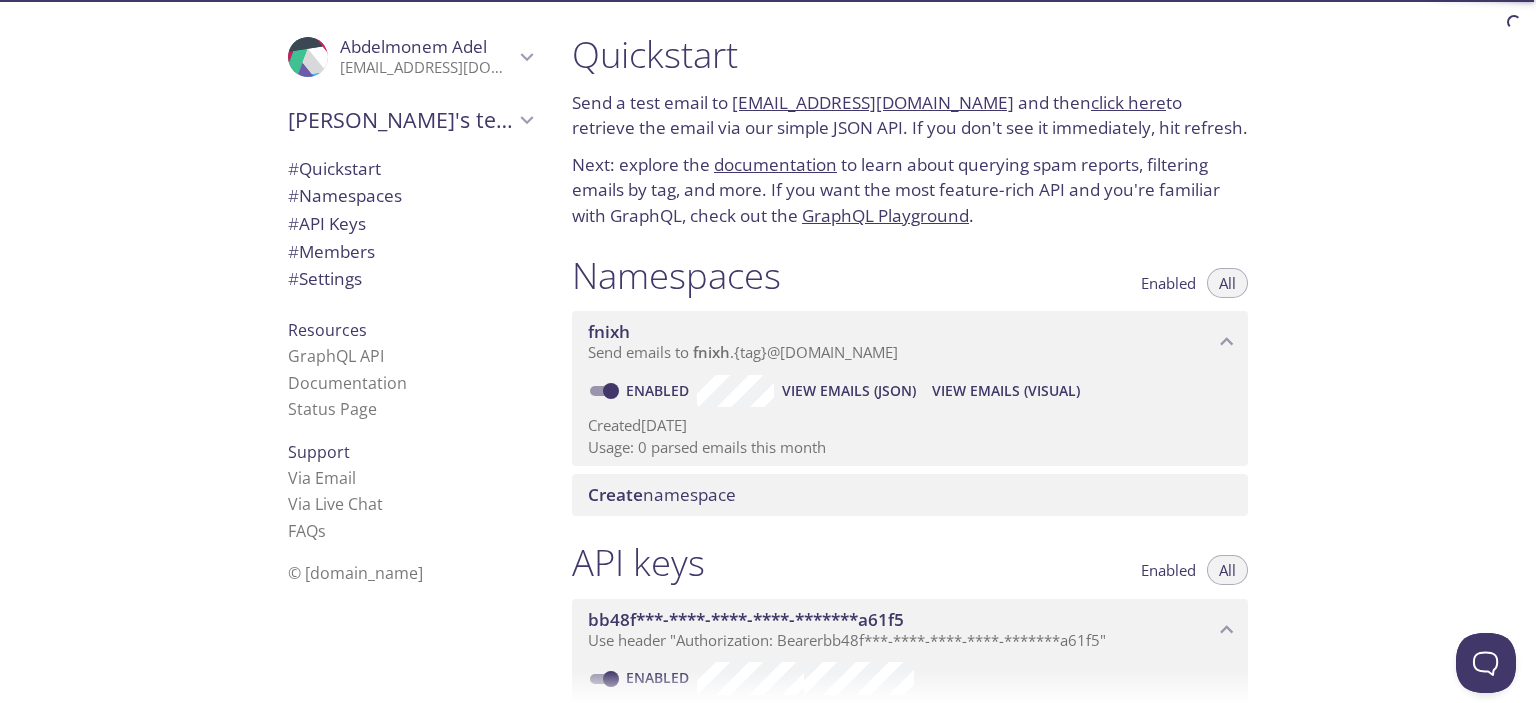 click on "Send emails to   fnixh . {tag} @[DOMAIN_NAME]" at bounding box center (743, 352) 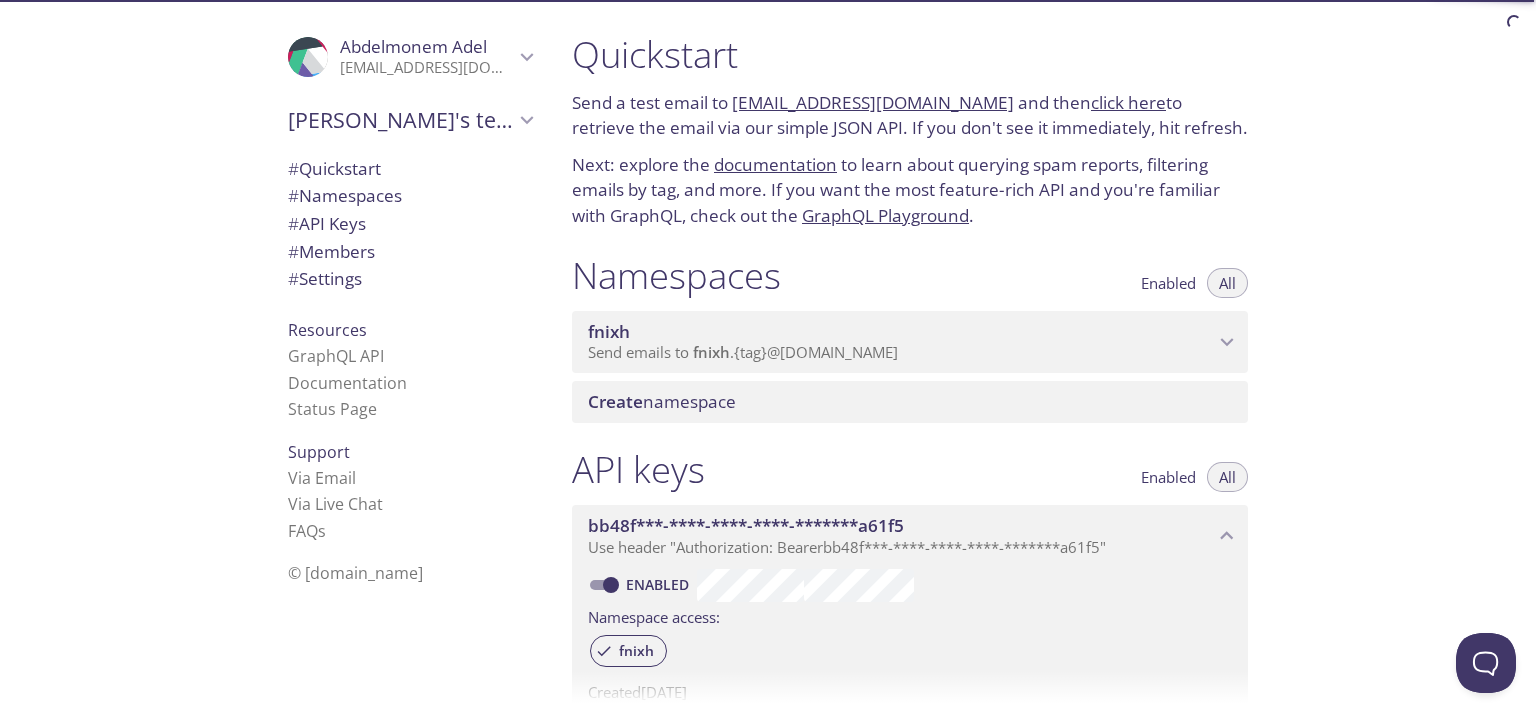 click on "Send emails to   fnixh . {tag} @[DOMAIN_NAME]" at bounding box center (743, 352) 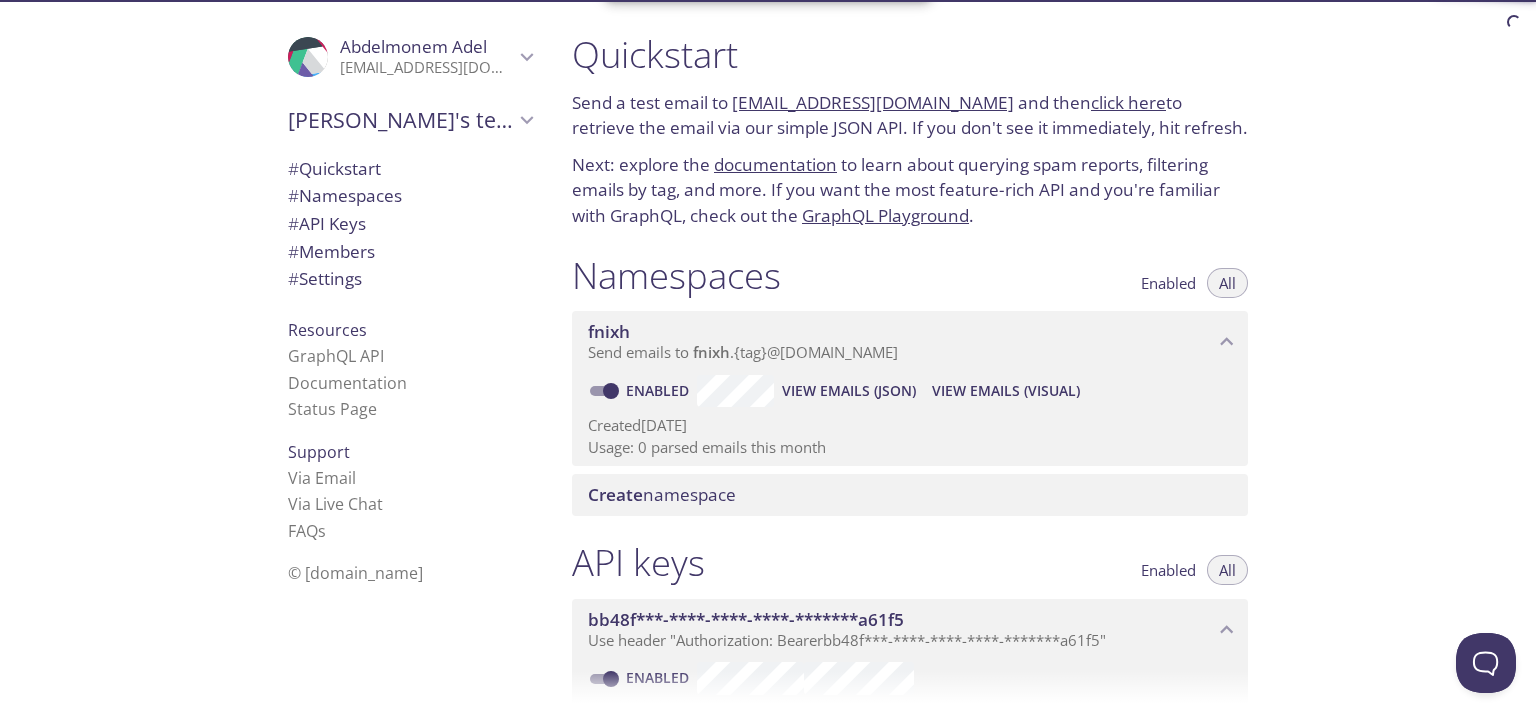 click on "Namespaces Enabled All" at bounding box center (910, 278) 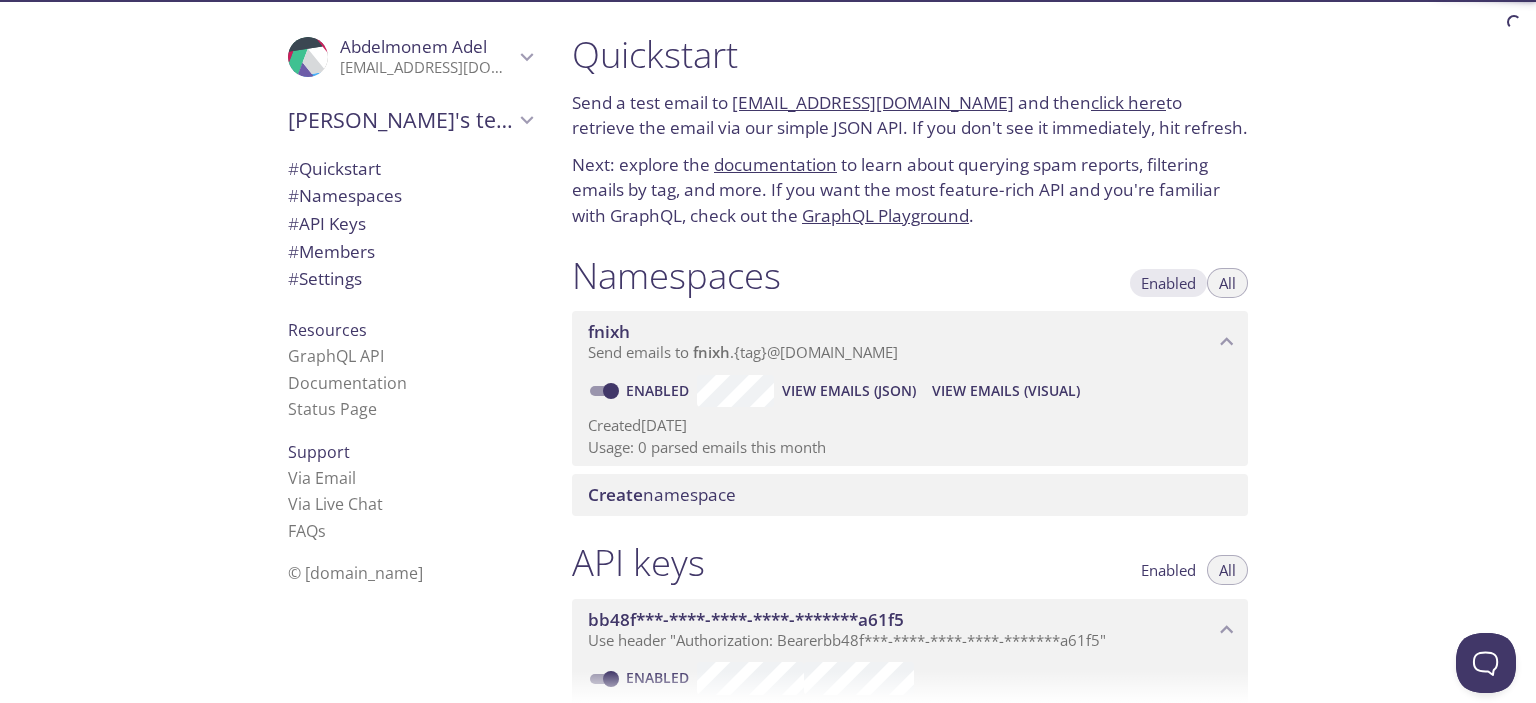 click on "Enabled" at bounding box center [1168, 283] 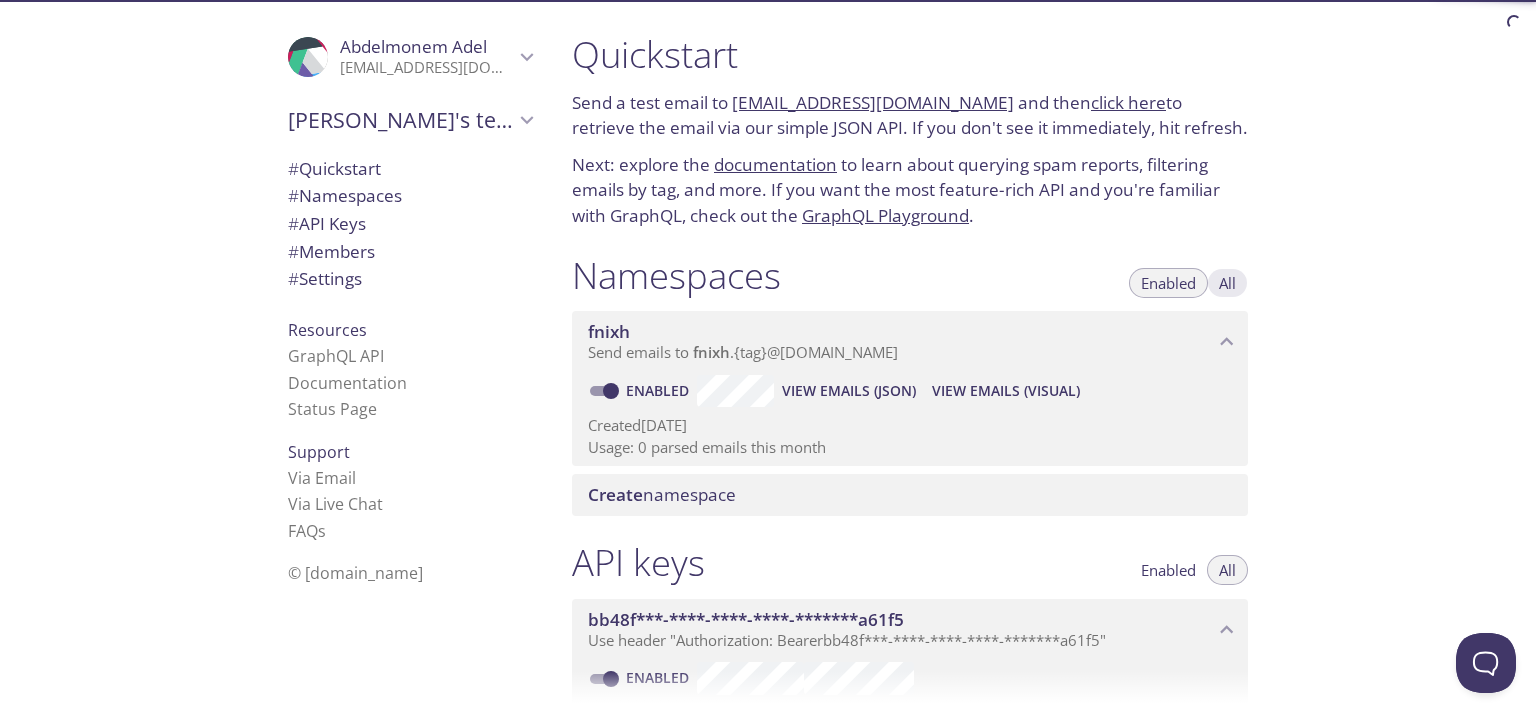 click on "All" at bounding box center (1227, 283) 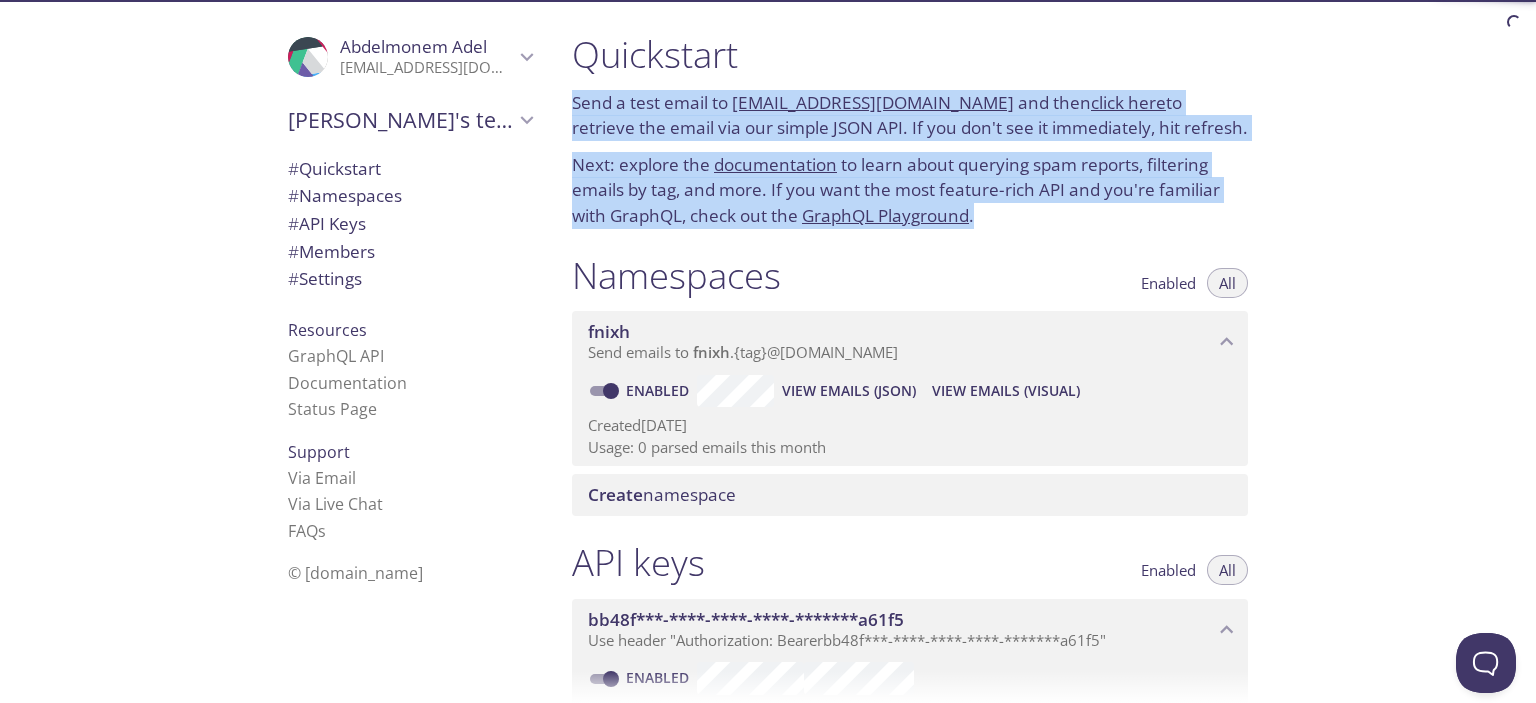 drag, startPoint x: 570, startPoint y: 106, endPoint x: 1106, endPoint y: 235, distance: 551.3048 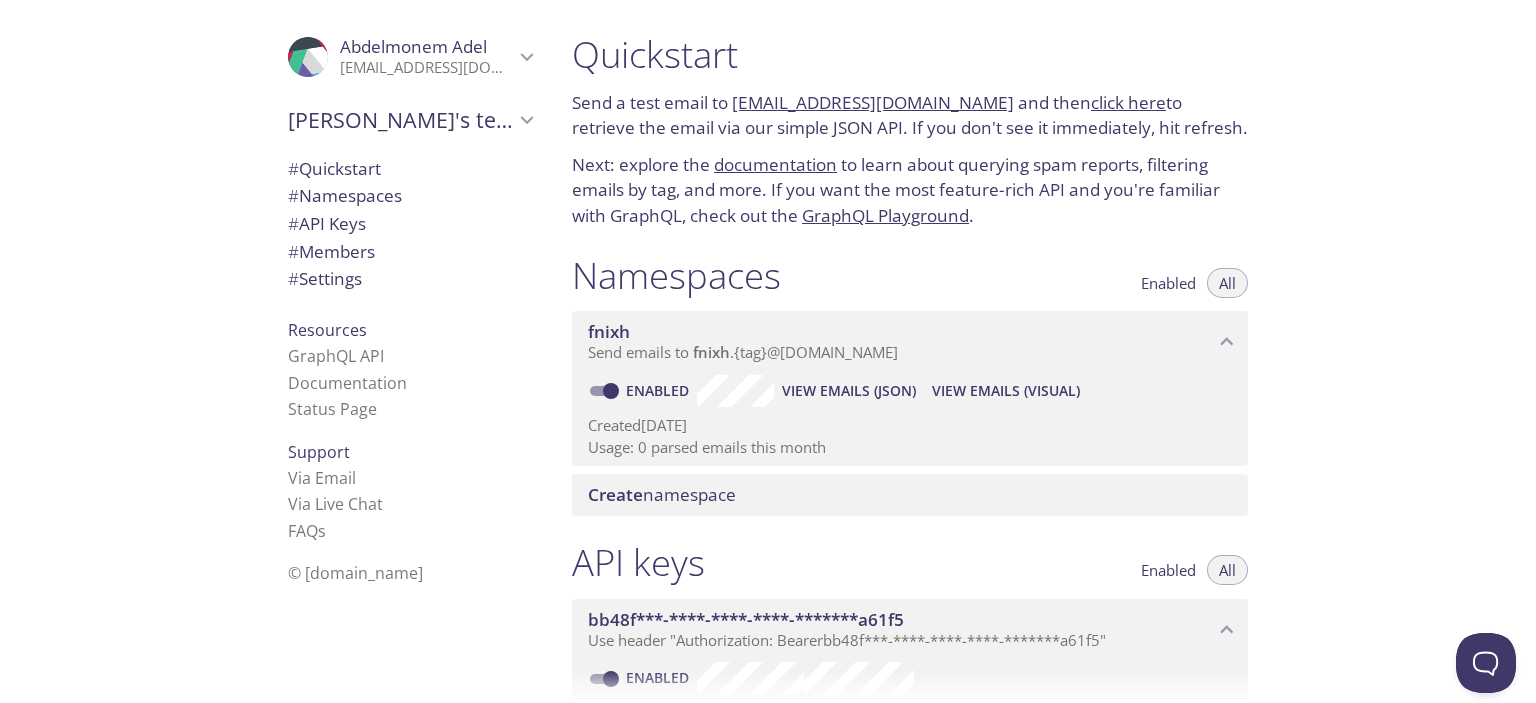 click on "Namespaces Enabled All" at bounding box center [910, 278] 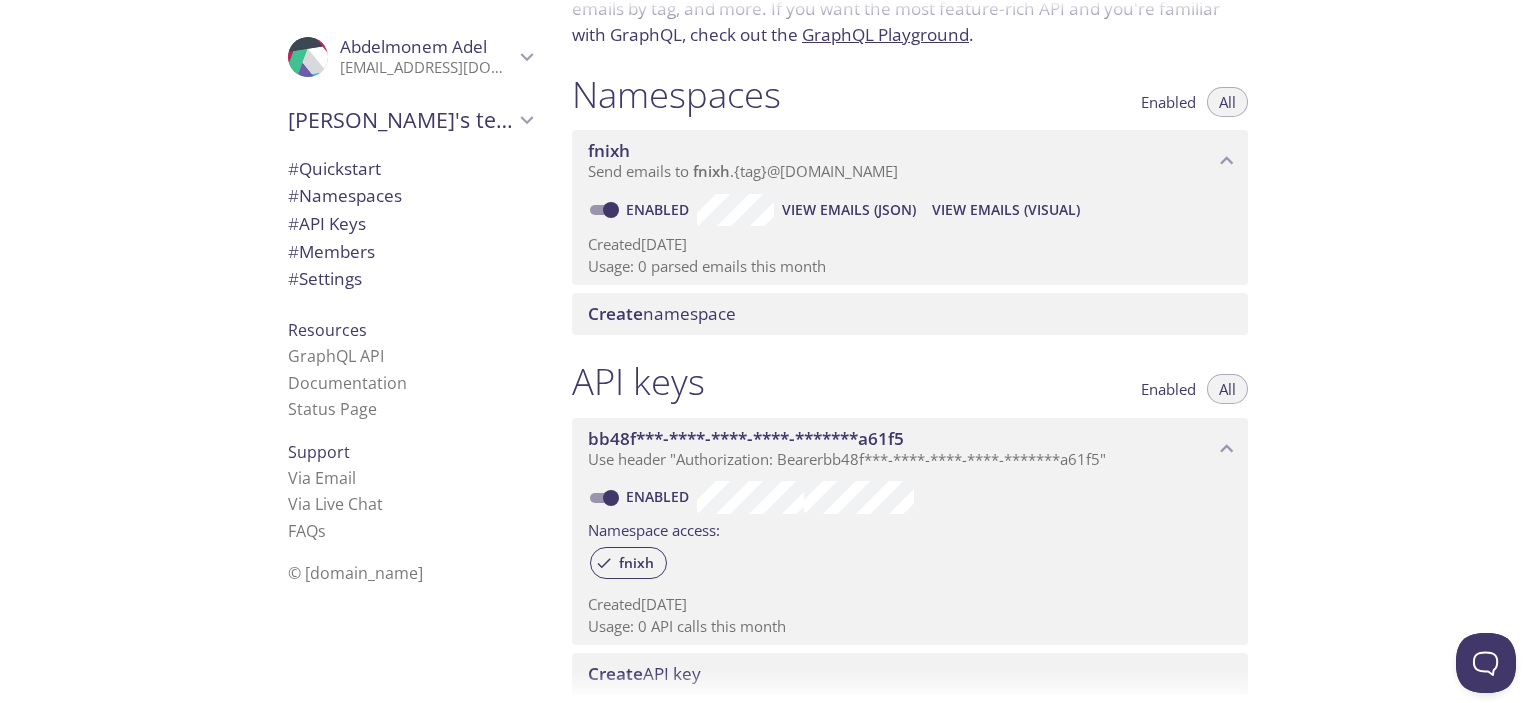 scroll, scrollTop: 0, scrollLeft: 0, axis: both 